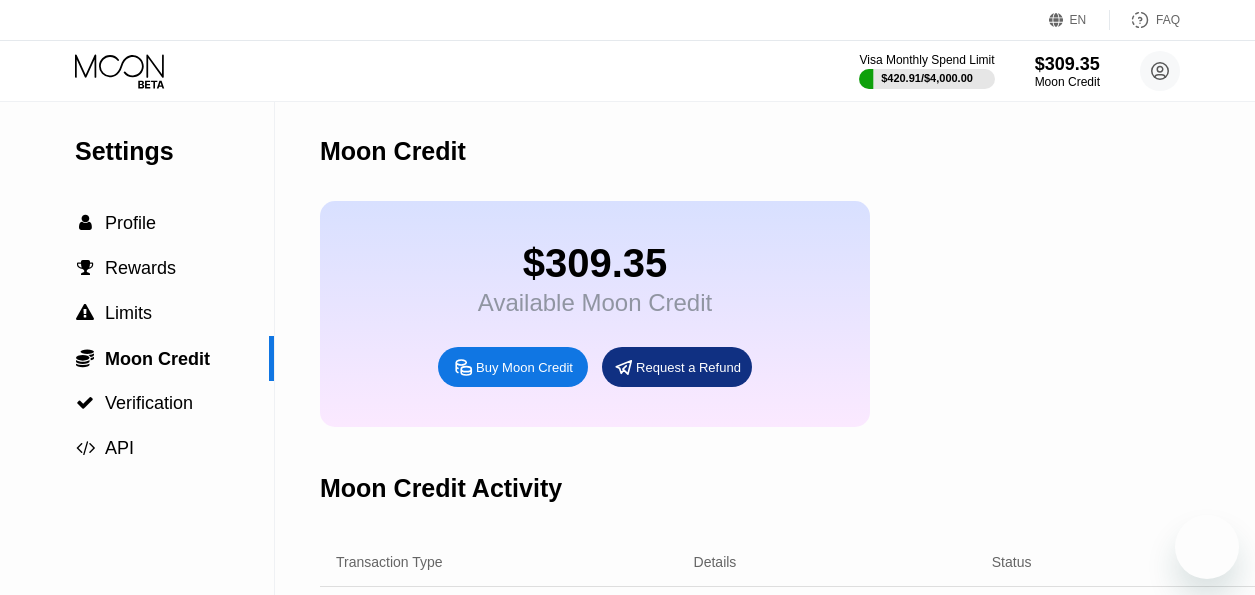 scroll, scrollTop: 0, scrollLeft: 0, axis: both 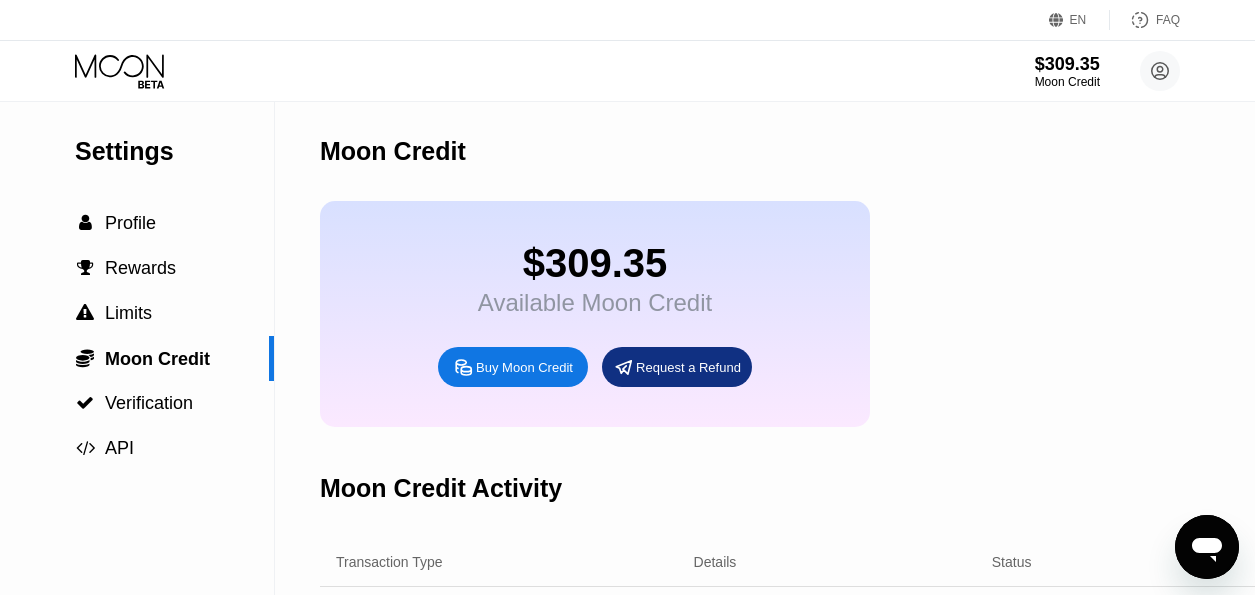 click on "Buy Moon Credit" at bounding box center [524, 367] 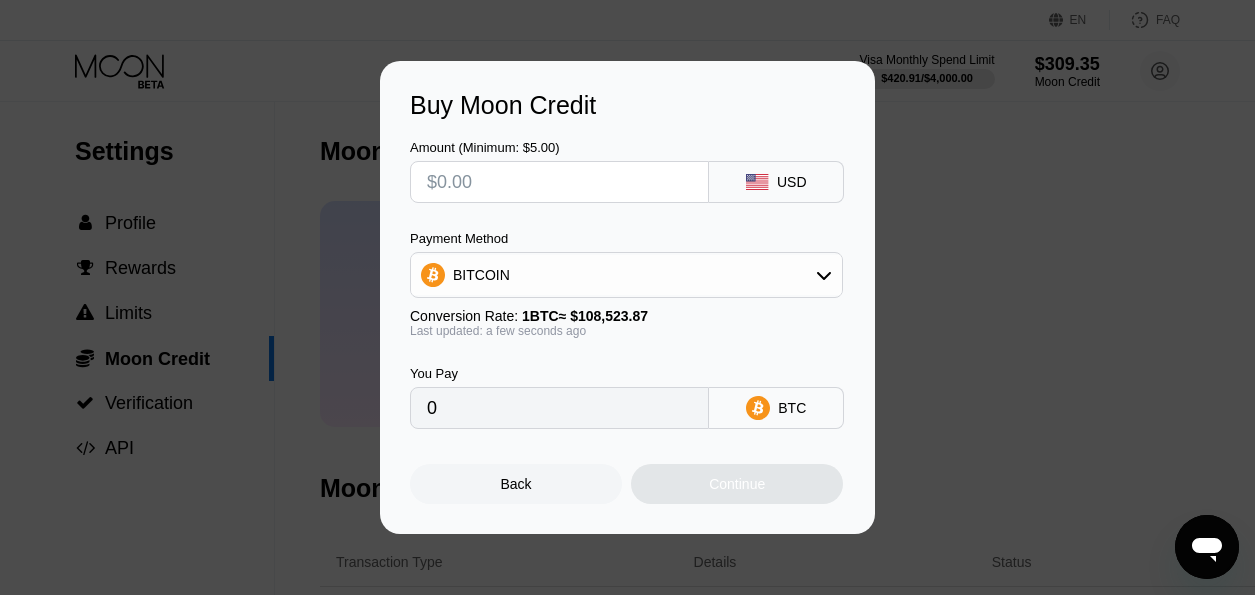 click at bounding box center [559, 182] 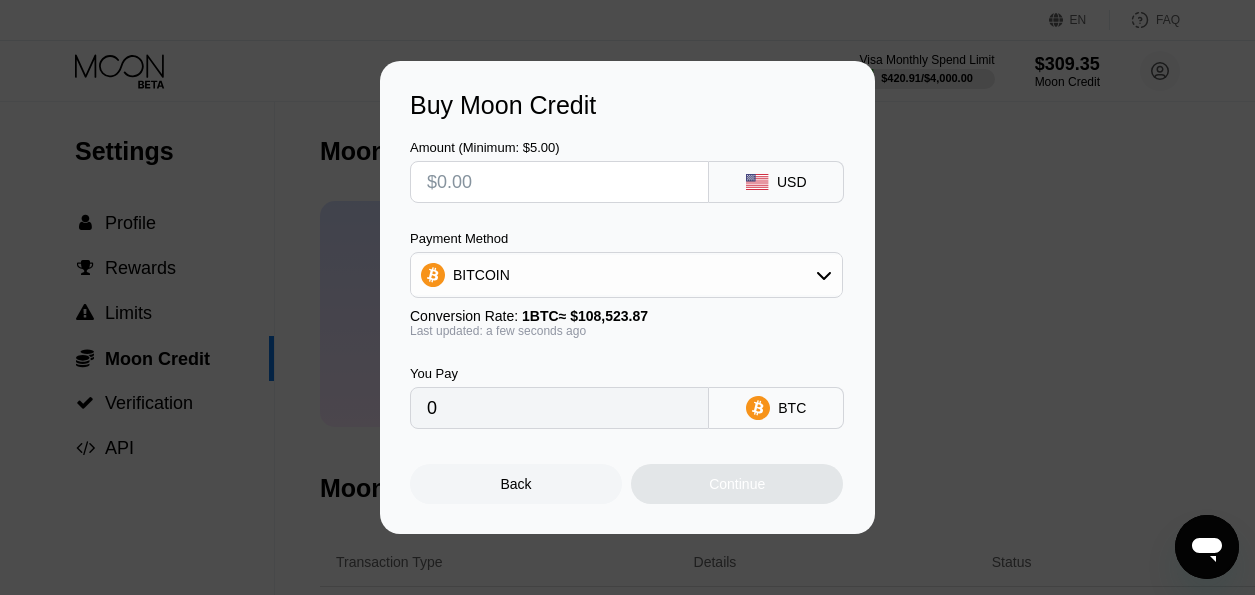 type on "$6" 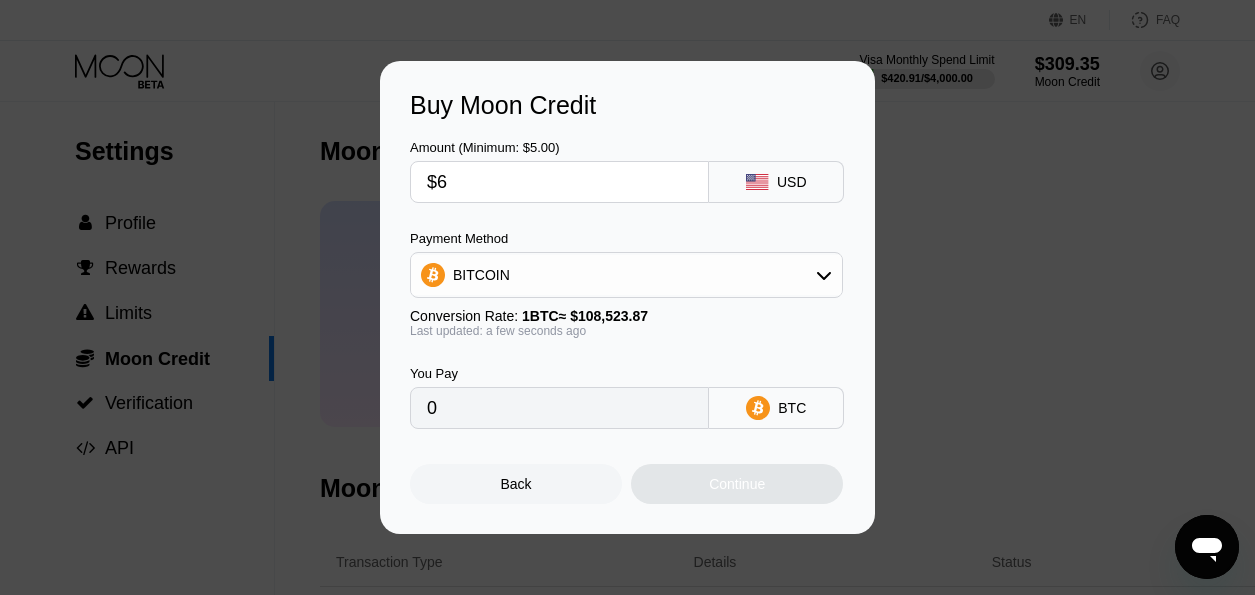 type on "0.00005529" 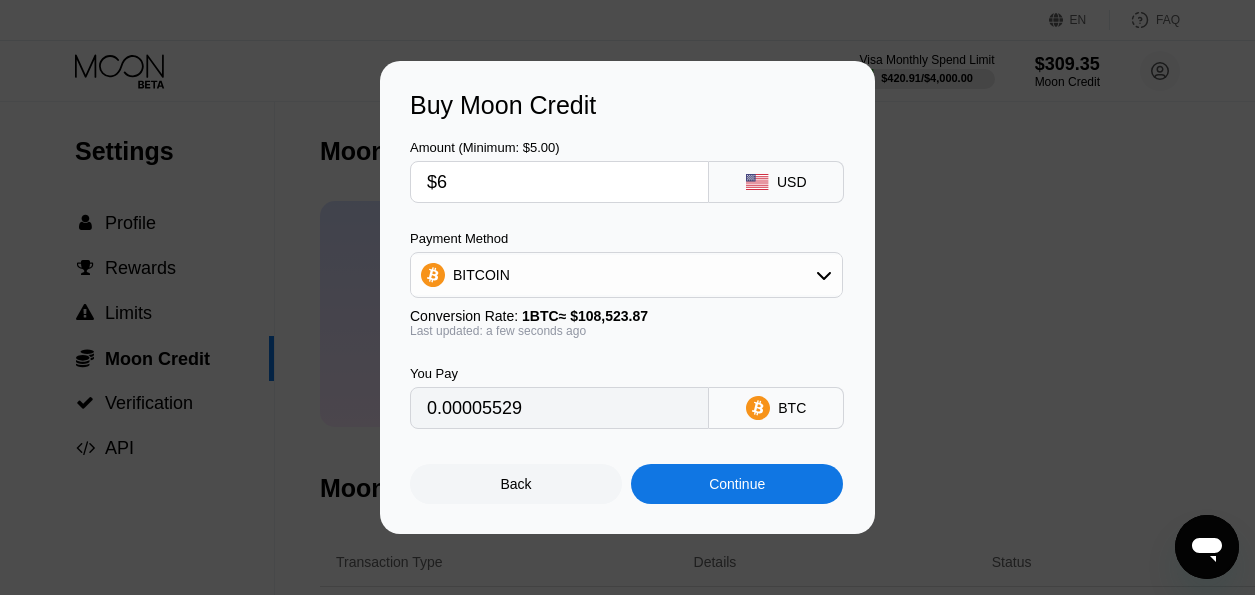 type on "$61" 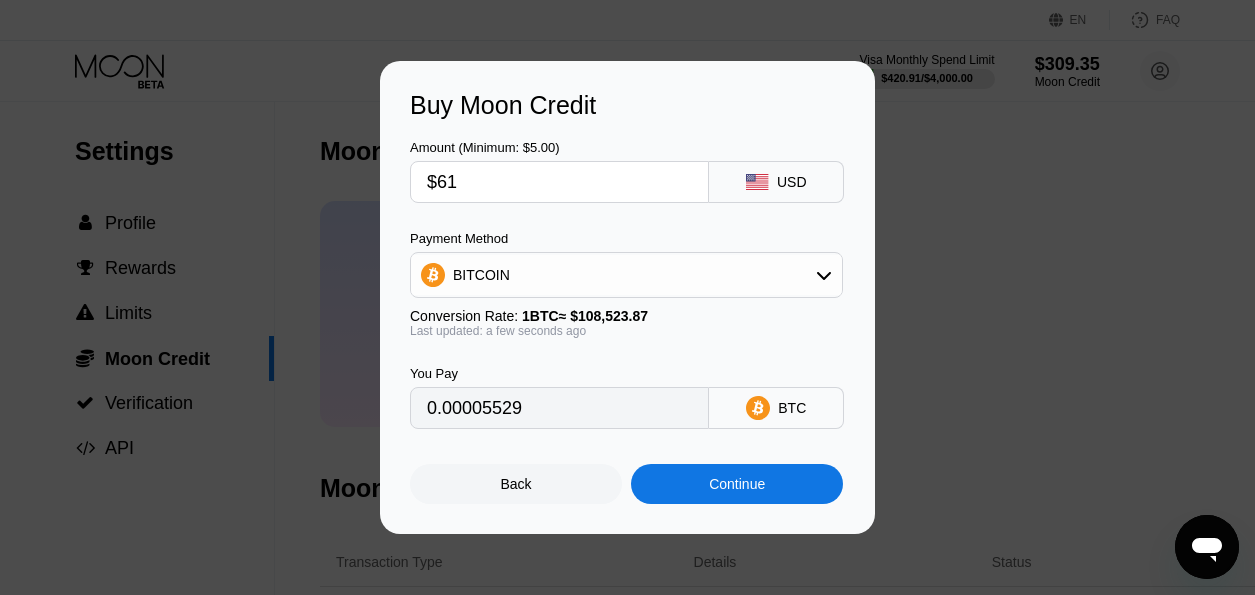 type on "0.00056209" 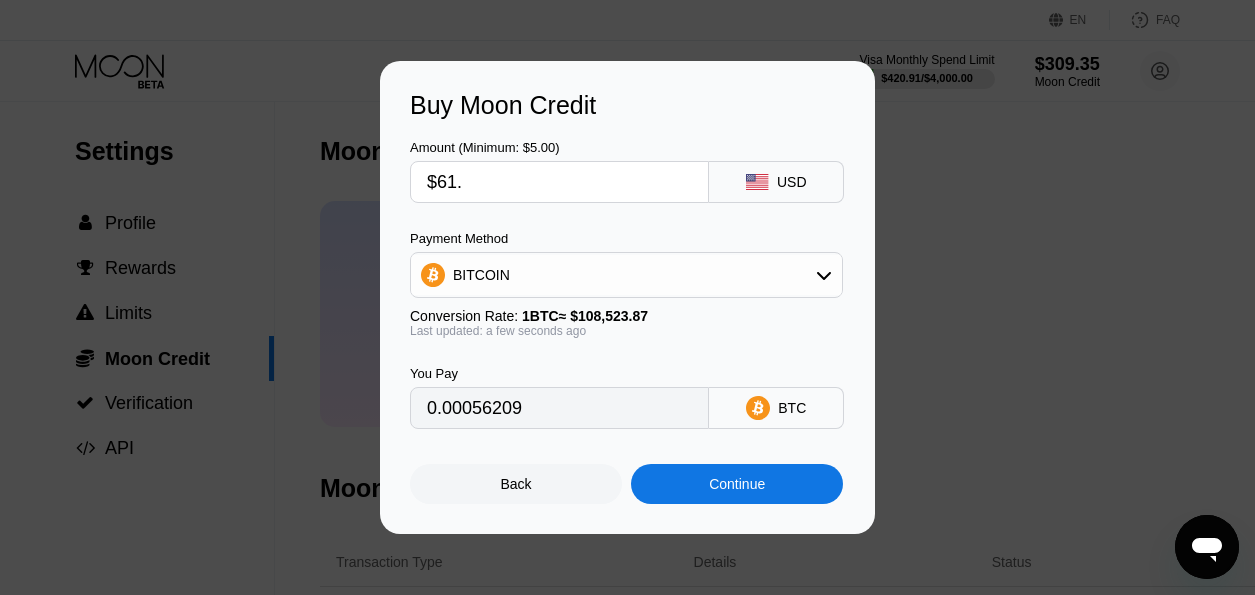 type on "$61.9" 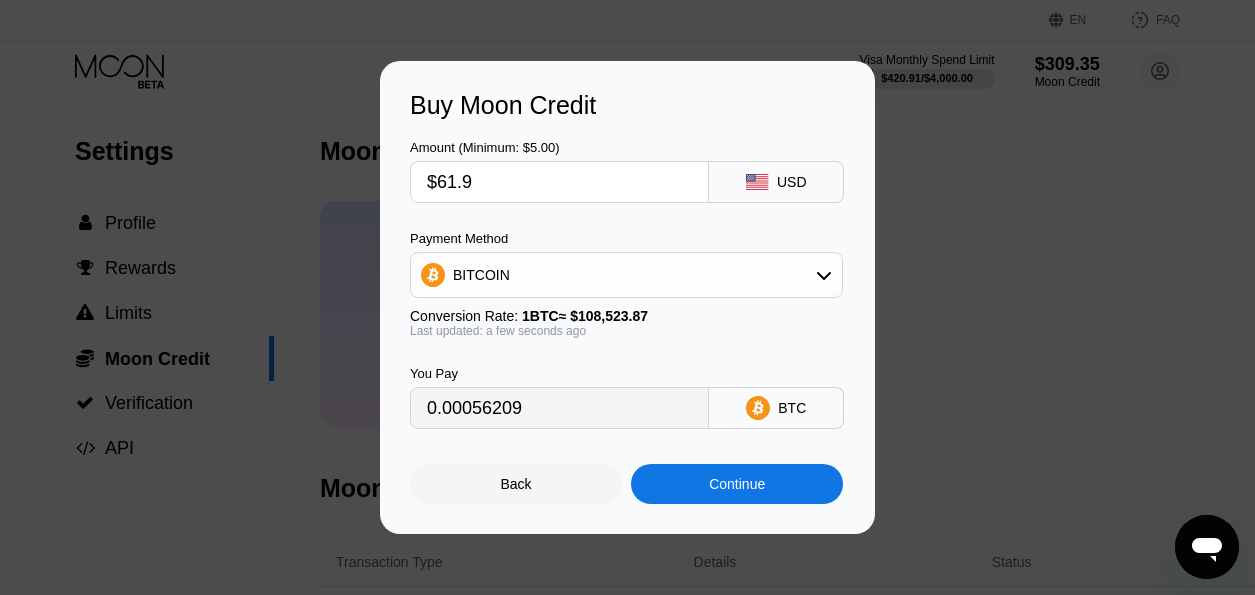 type on "0.00057039" 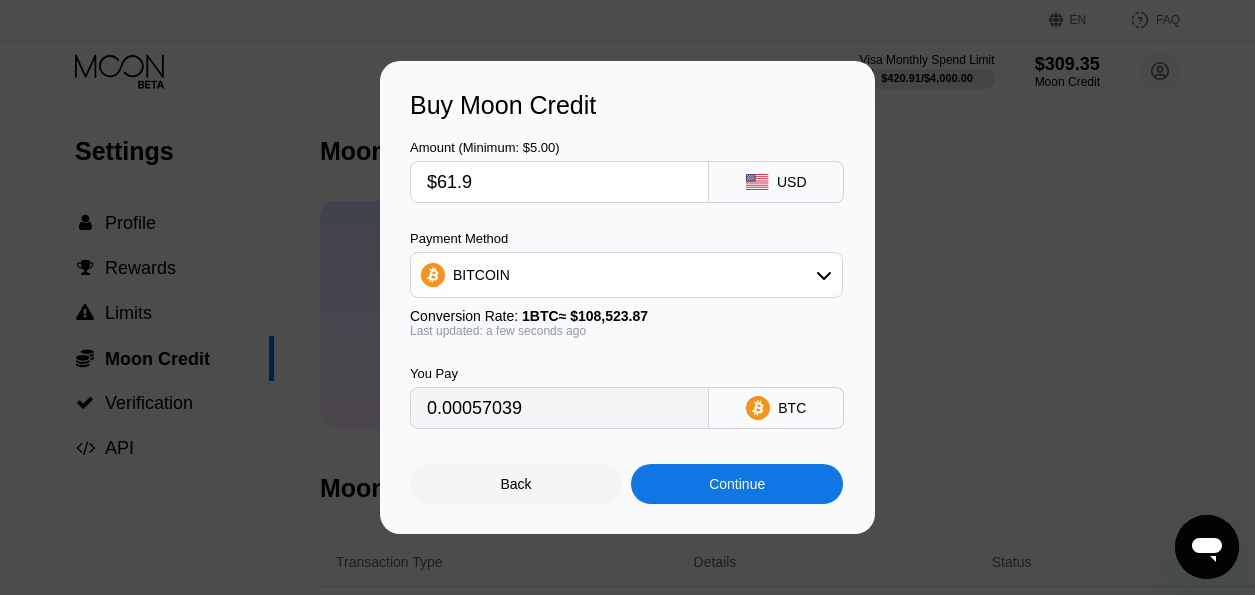 type on "$61.9" 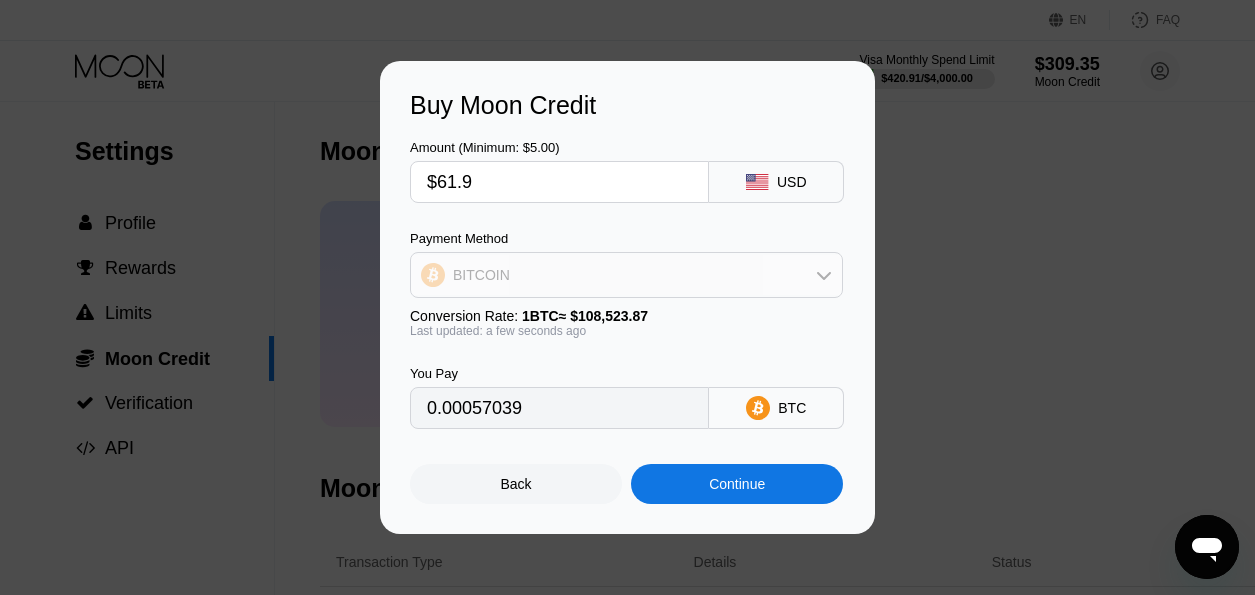 click on "BITCOIN" at bounding box center (626, 275) 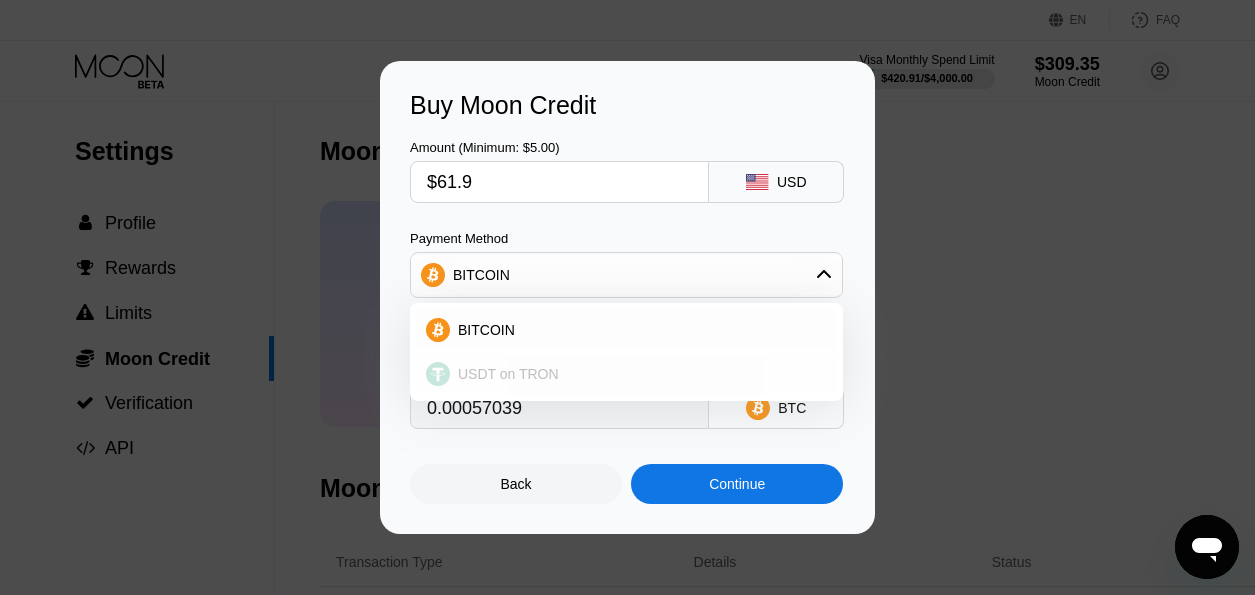 drag, startPoint x: 574, startPoint y: 371, endPoint x: 588, endPoint y: 377, distance: 15.231546 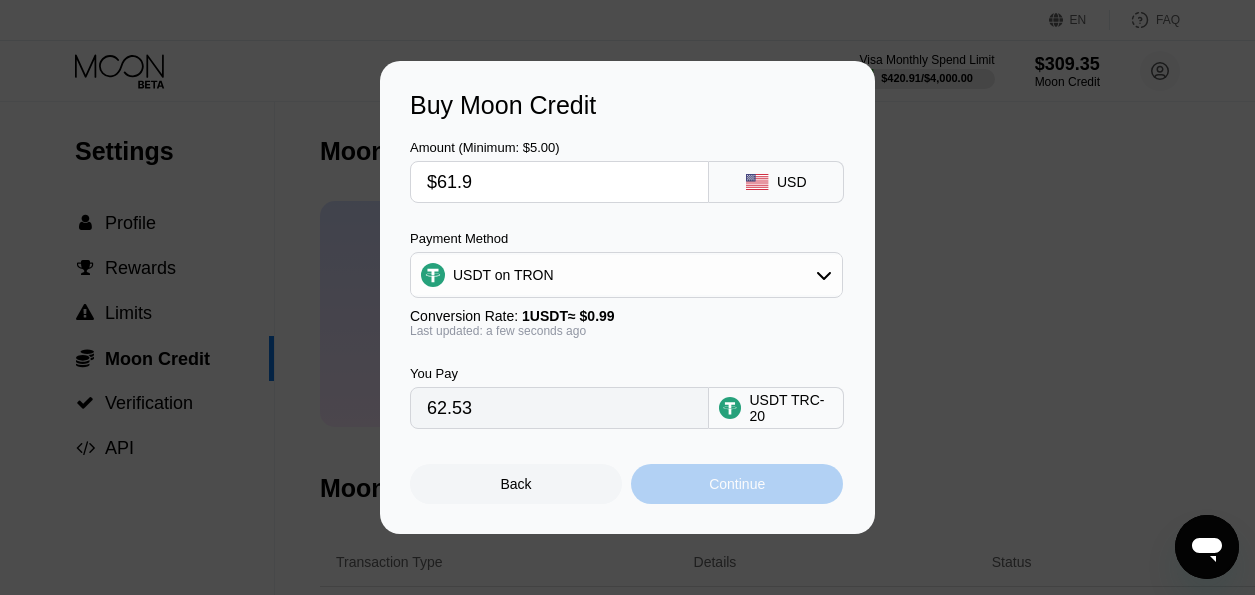click on "Continue" at bounding box center (737, 484) 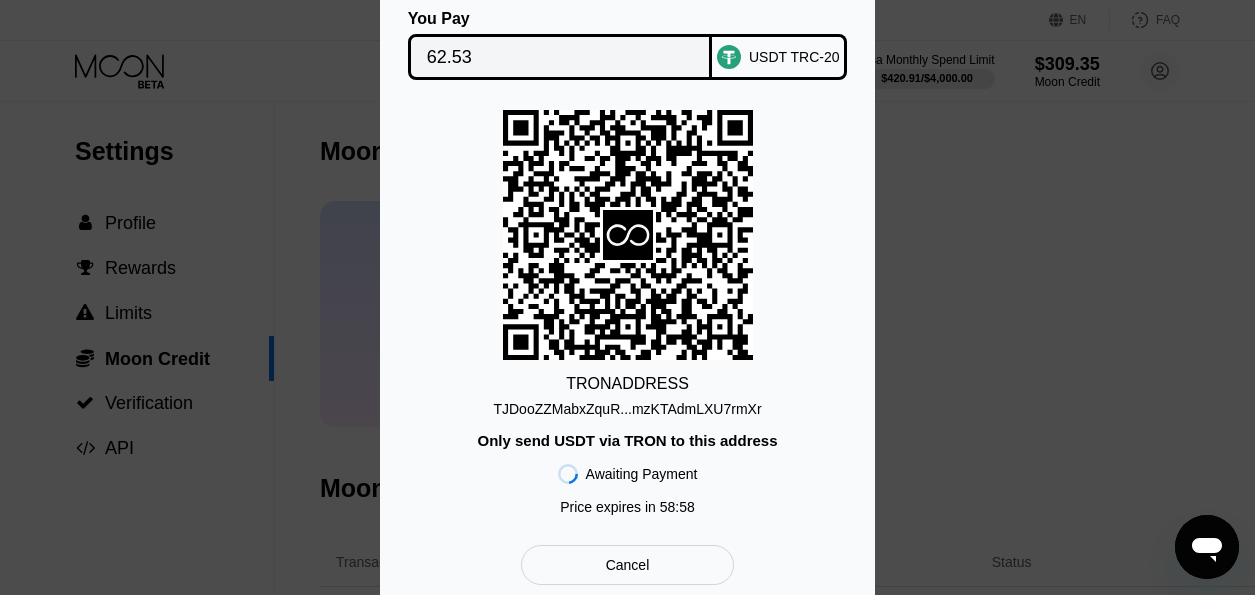 click on "TJDooZZMabxZquR...mzKTAdmLXU7rmXr" at bounding box center (627, 409) 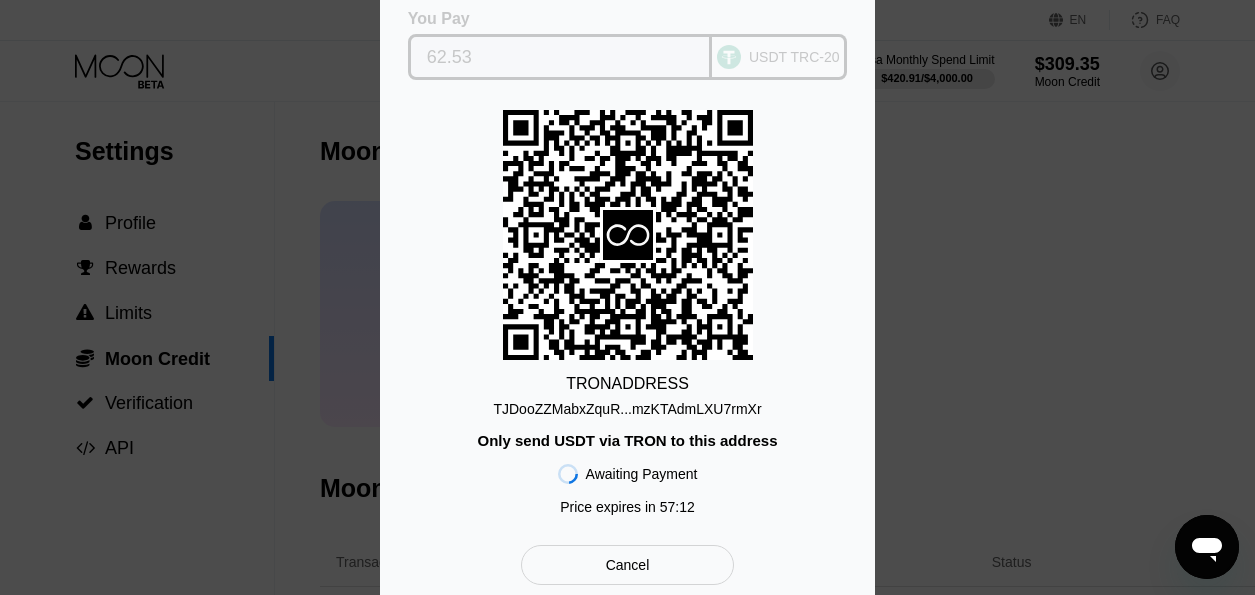 drag, startPoint x: 535, startPoint y: 42, endPoint x: 423, endPoint y: 49, distance: 112.21854 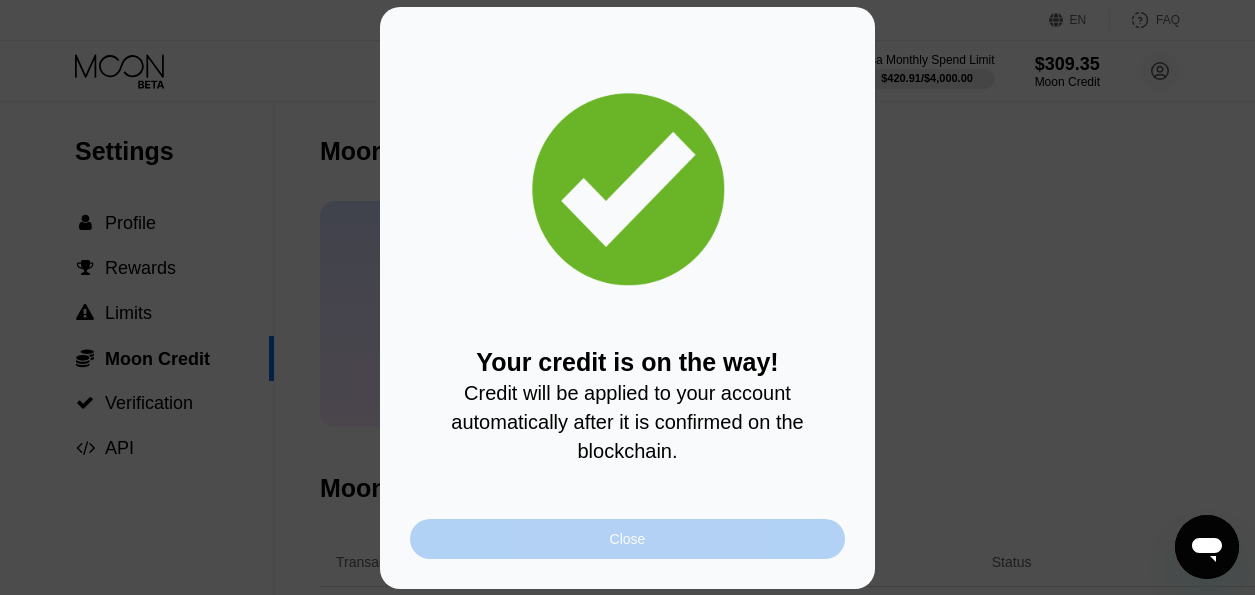 click on "Close" at bounding box center [627, 539] 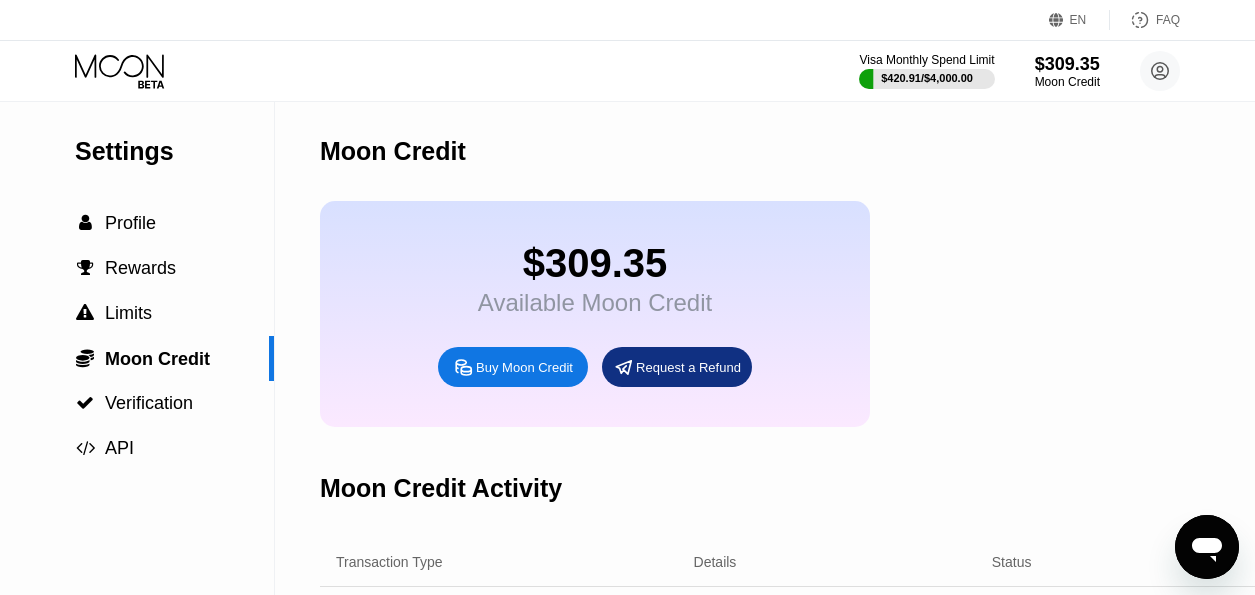 click on "Moon Credit Activity" at bounding box center [842, 488] 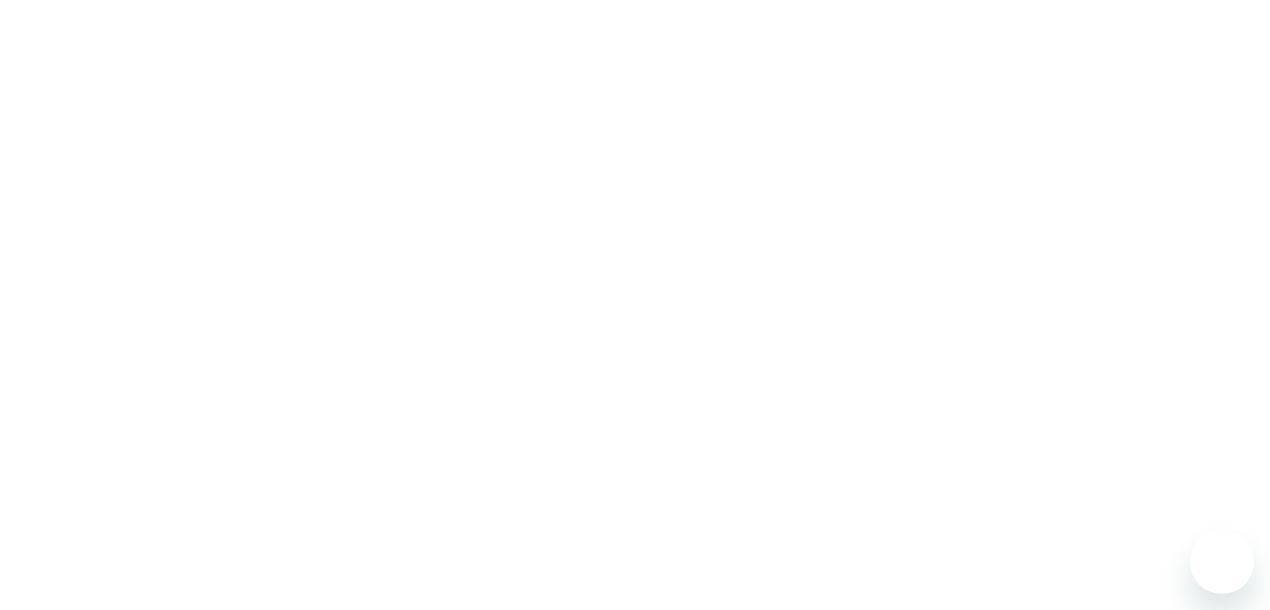 scroll, scrollTop: 0, scrollLeft: 0, axis: both 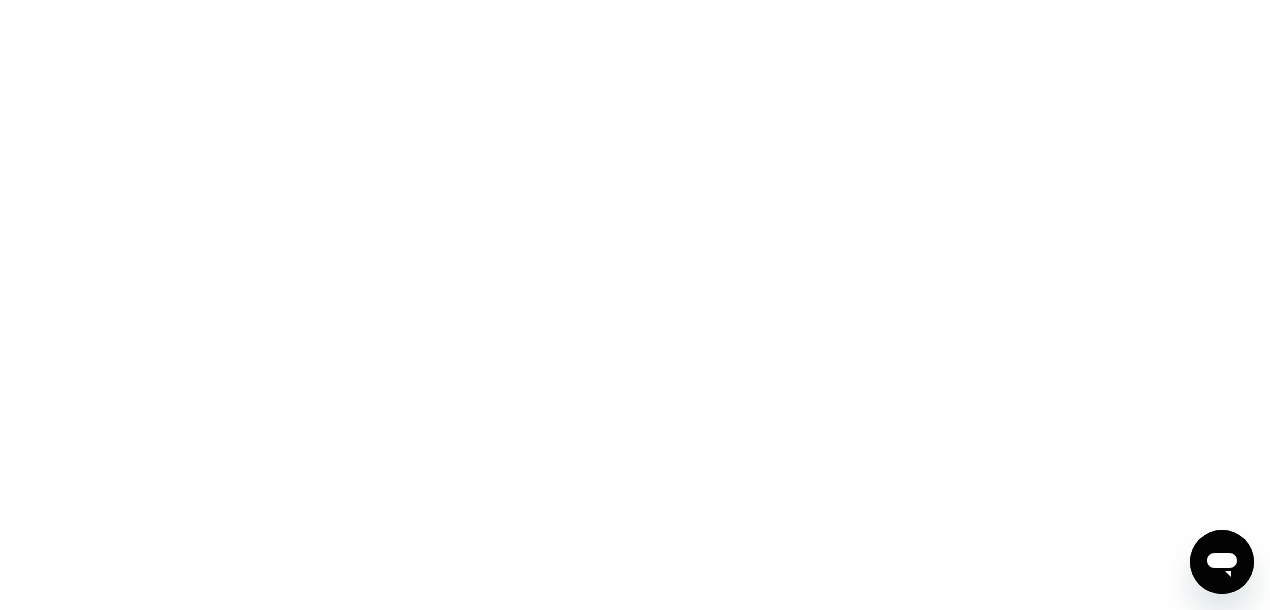 click at bounding box center (635, 305) 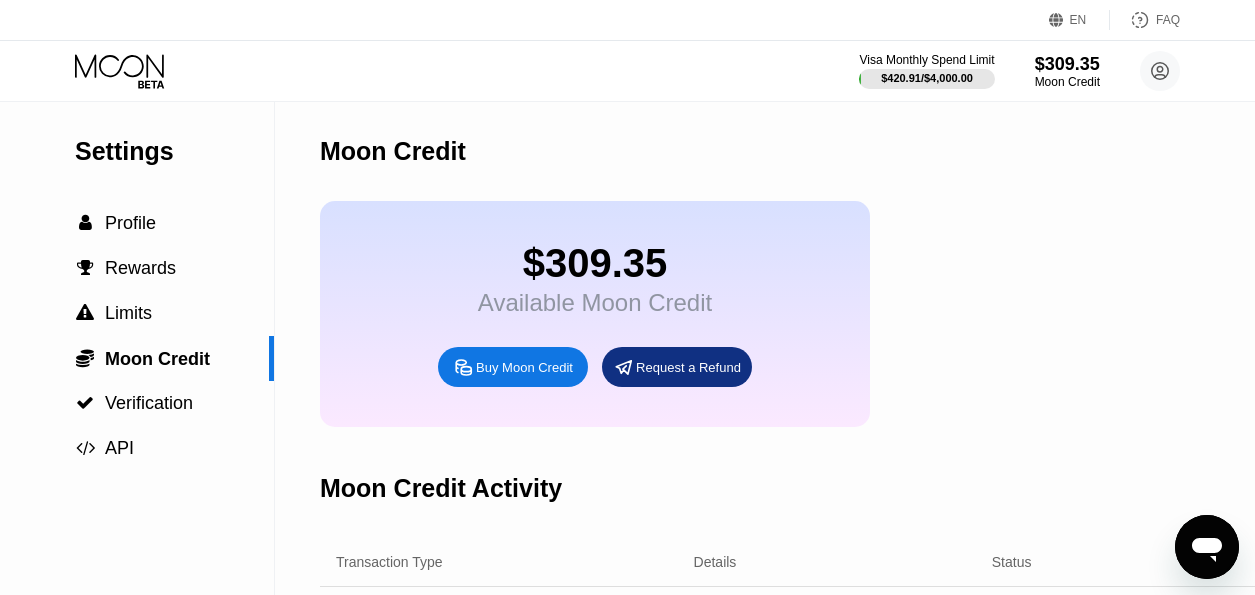 click on "Moon Credit" at bounding box center [842, 151] 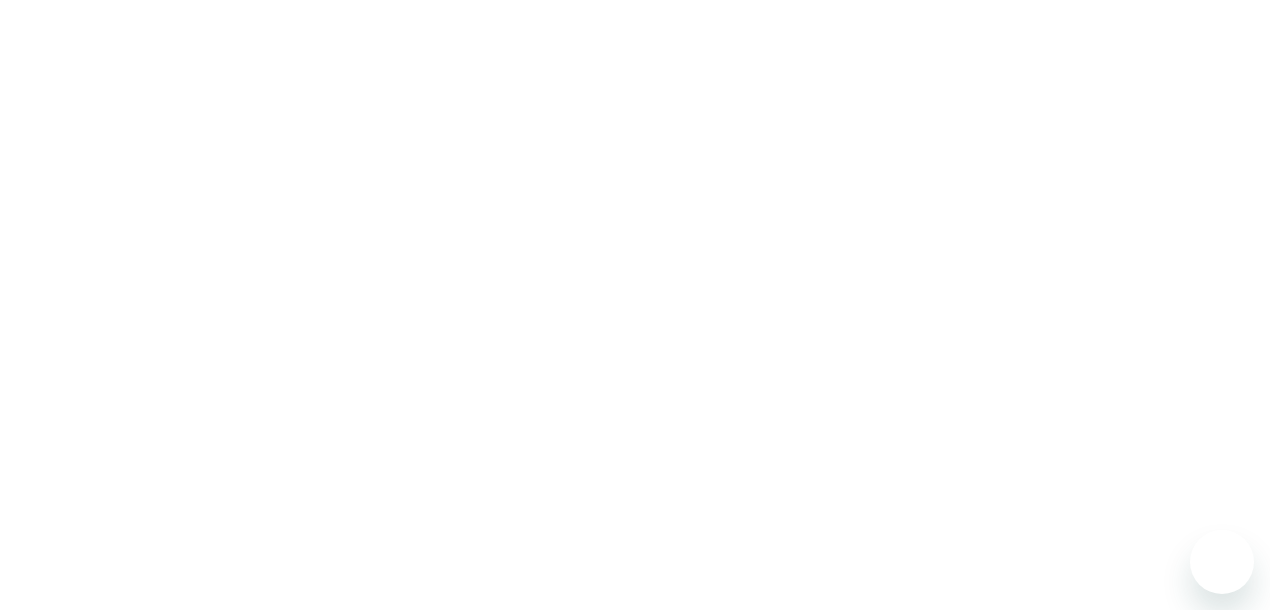 scroll, scrollTop: 0, scrollLeft: 0, axis: both 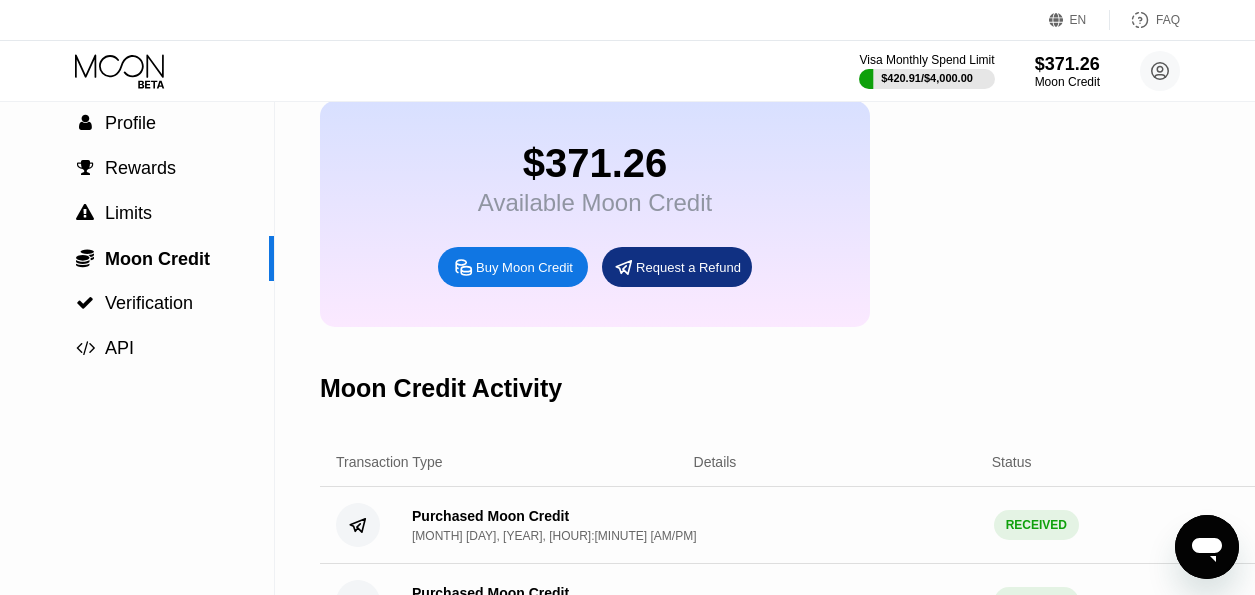 click on "Moon Credit Activity" at bounding box center (842, 388) 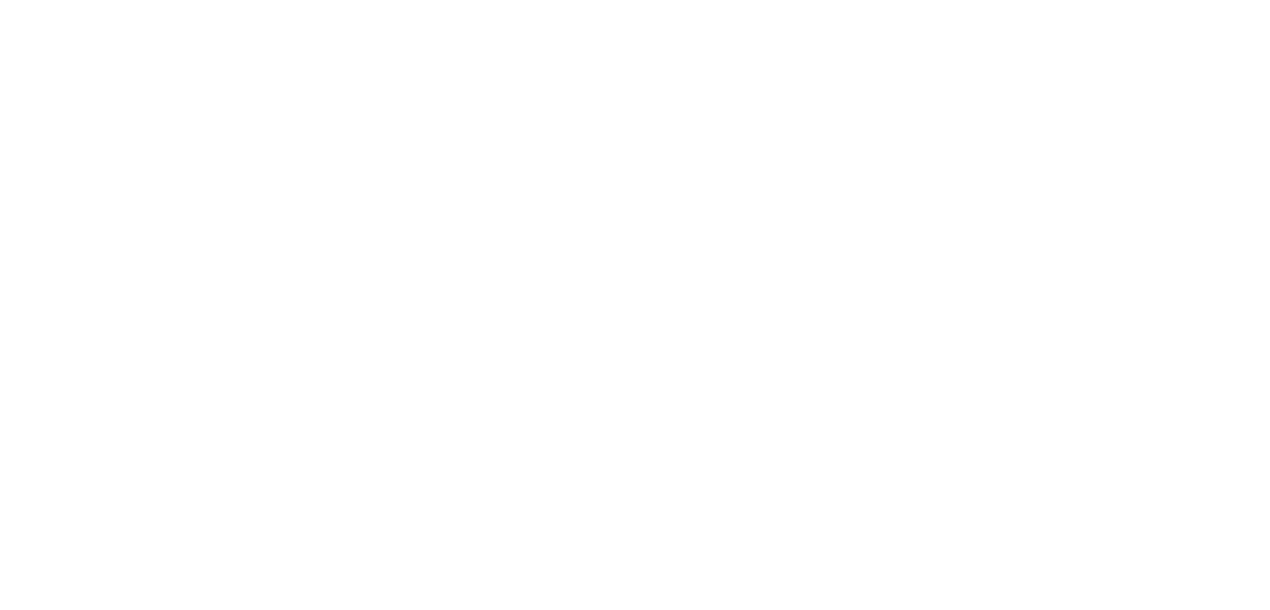 scroll, scrollTop: 0, scrollLeft: 0, axis: both 